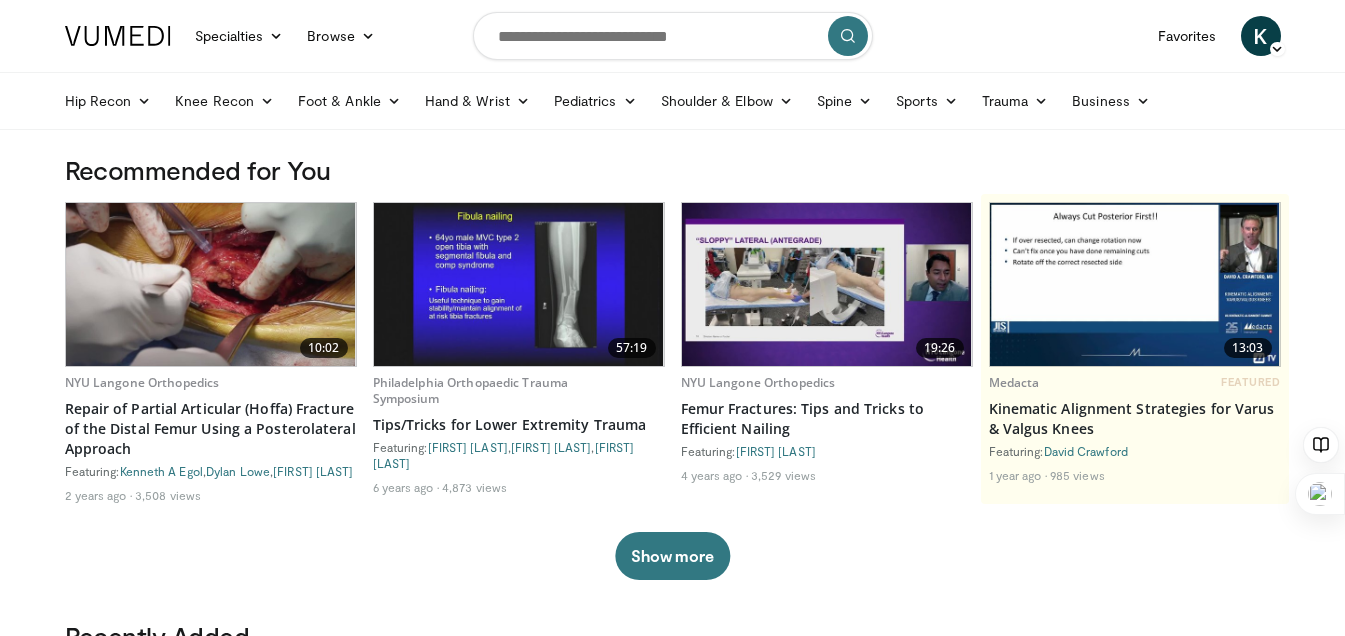 scroll, scrollTop: 0, scrollLeft: 0, axis: both 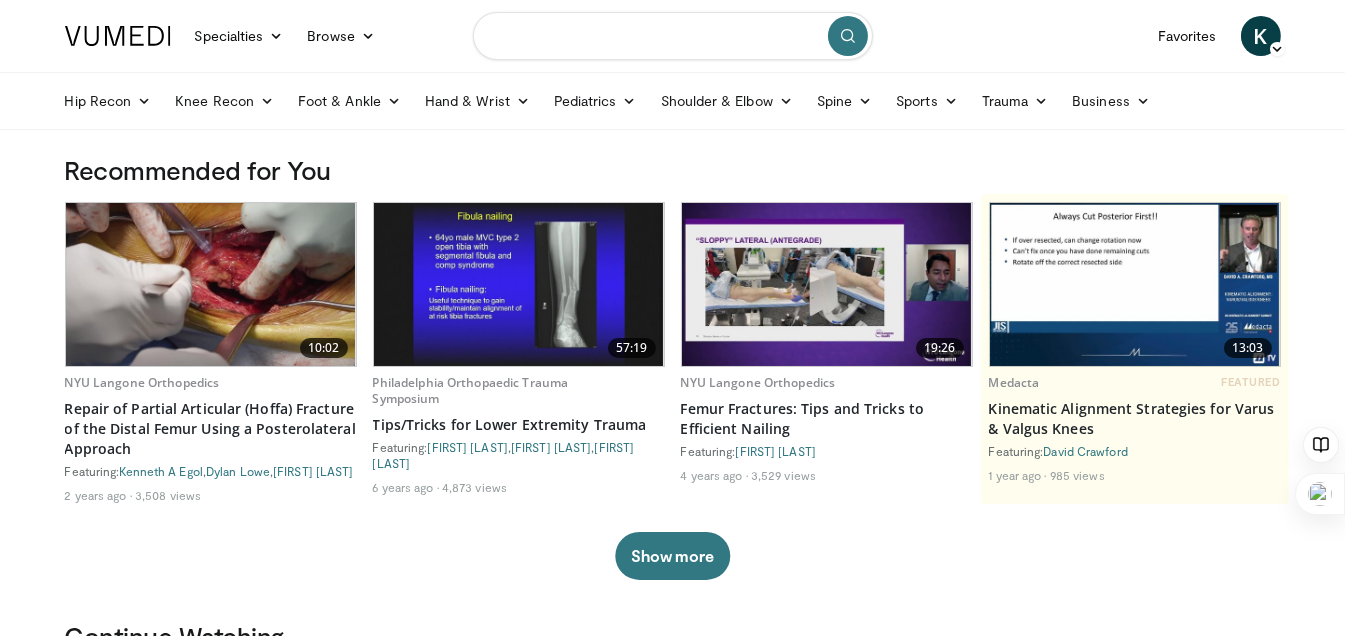 click at bounding box center [673, 36] 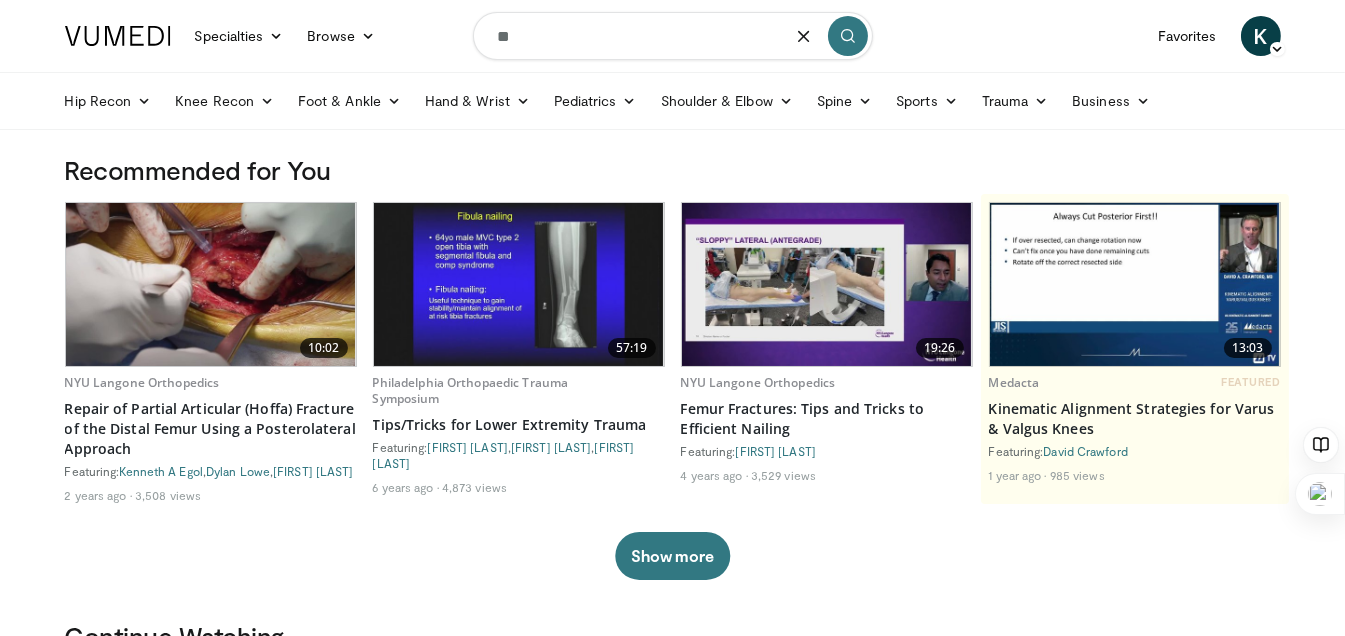 type on "*" 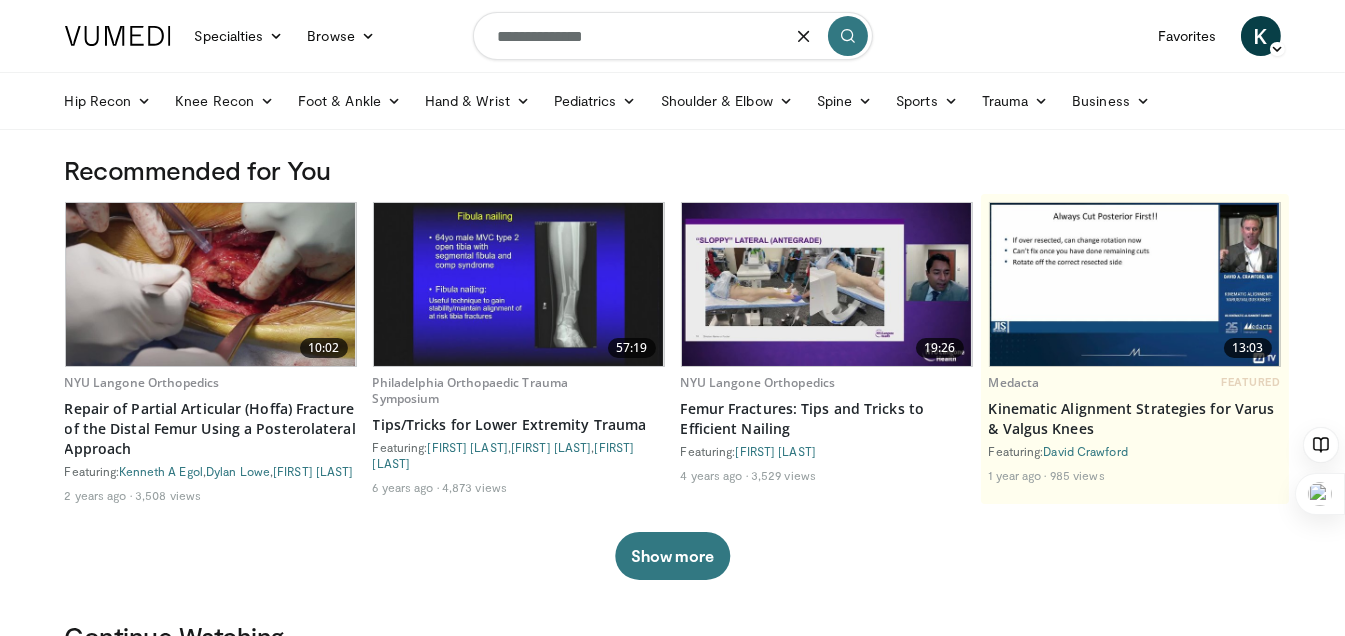 type on "**********" 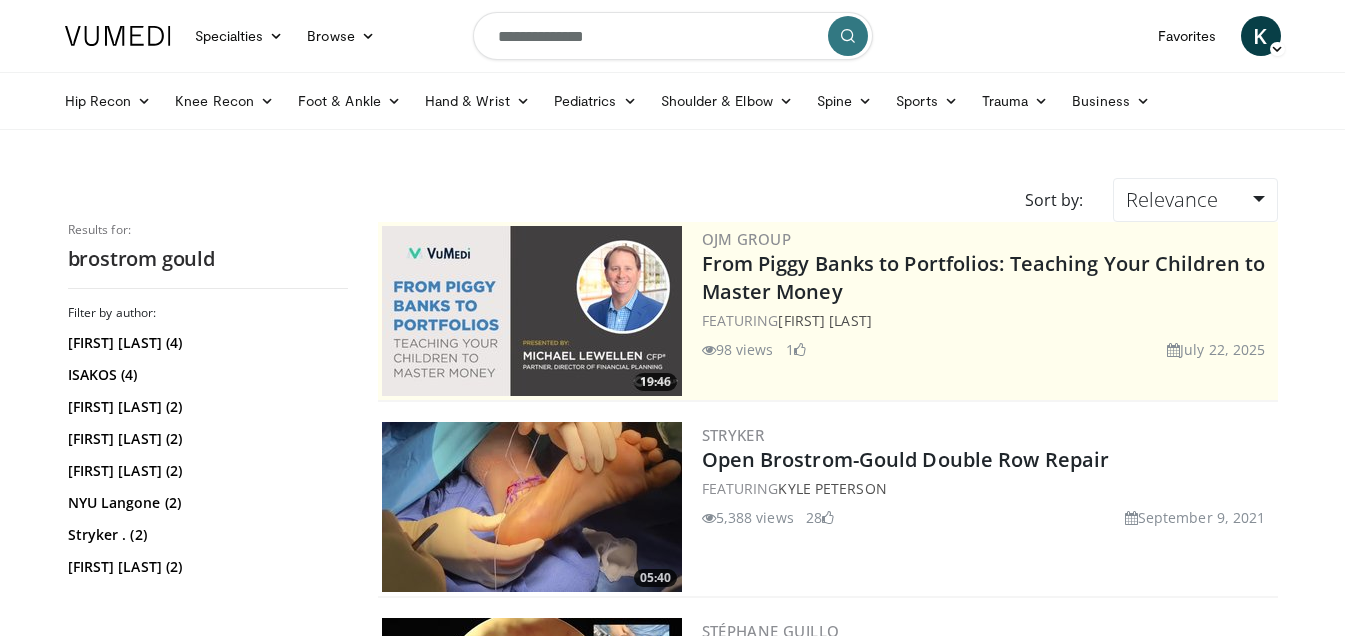 scroll, scrollTop: 0, scrollLeft: 0, axis: both 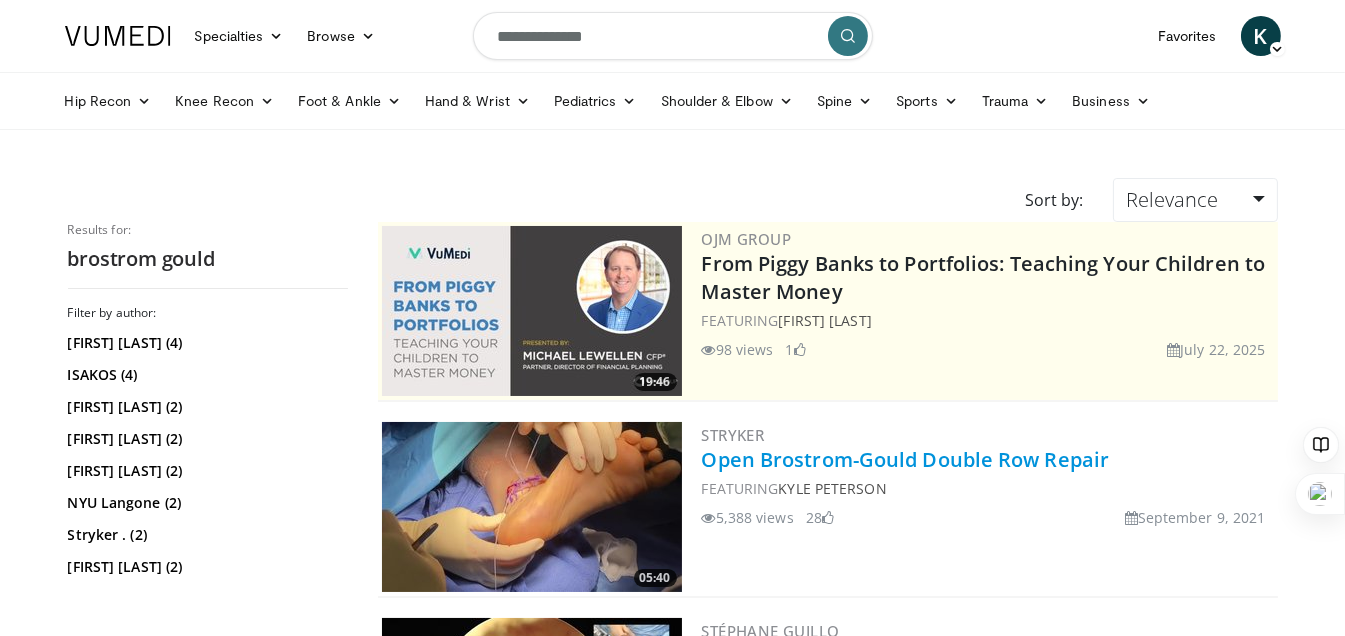 click on "Open Brostrom-Gould Double Row Repair" at bounding box center [906, 459] 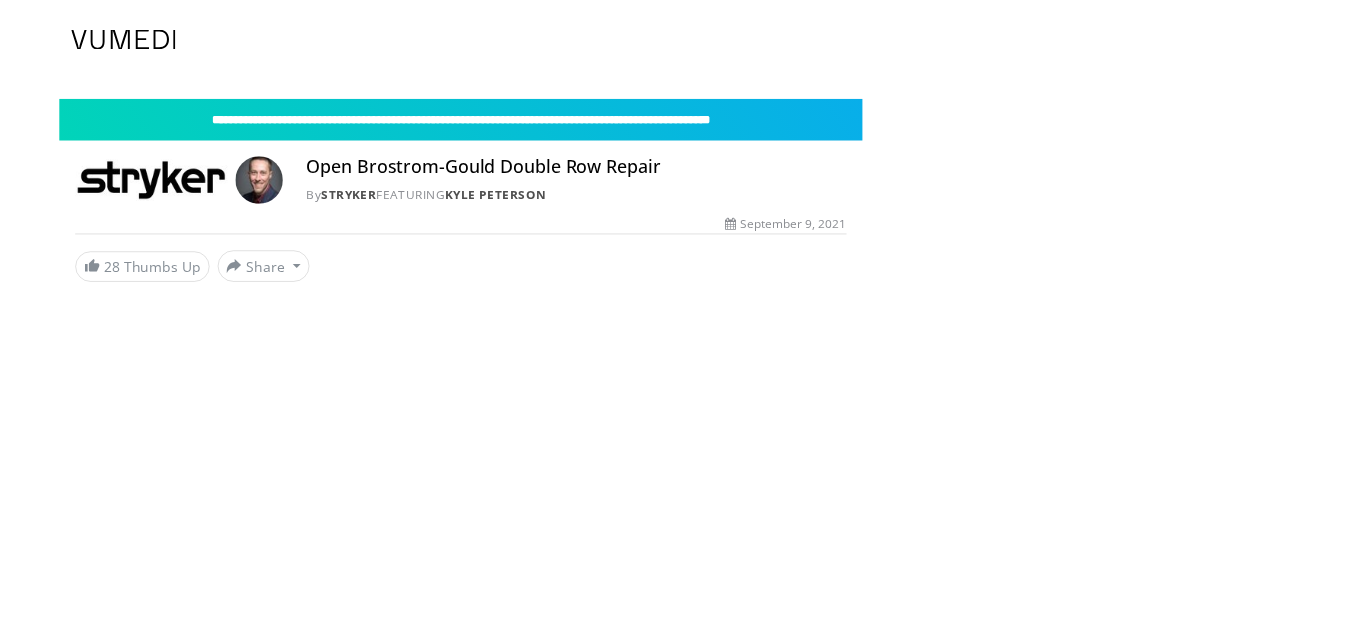 scroll, scrollTop: 0, scrollLeft: 0, axis: both 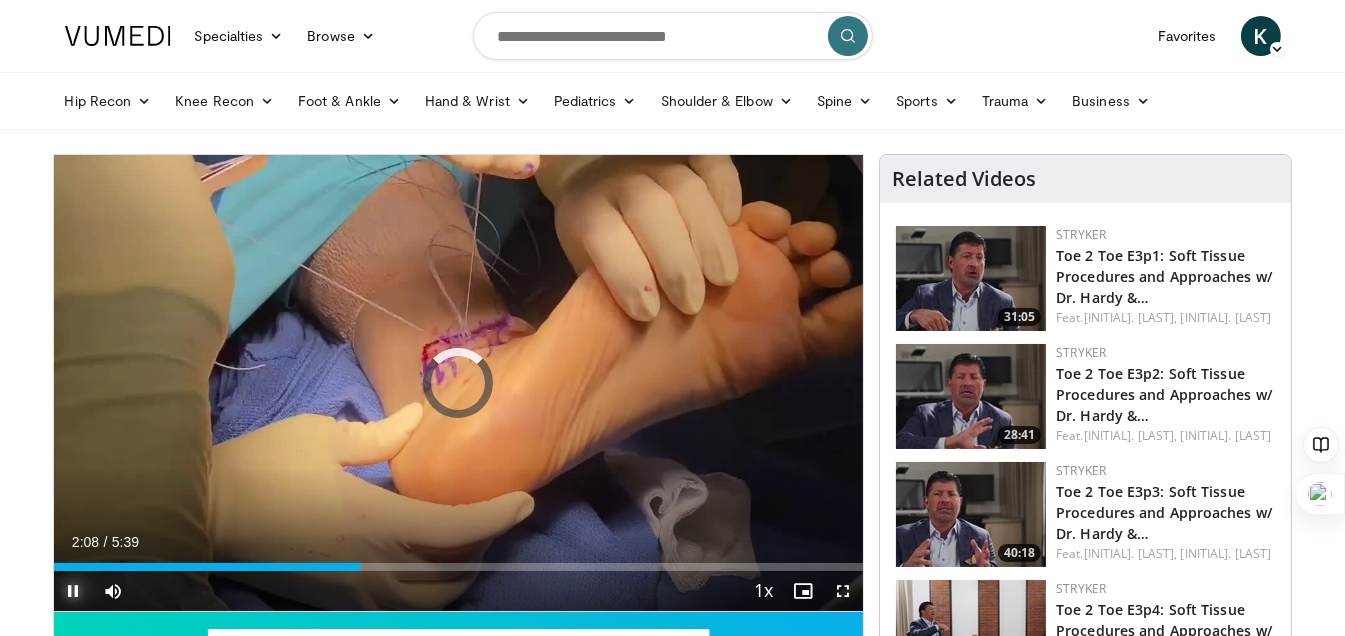 click at bounding box center (74, 591) 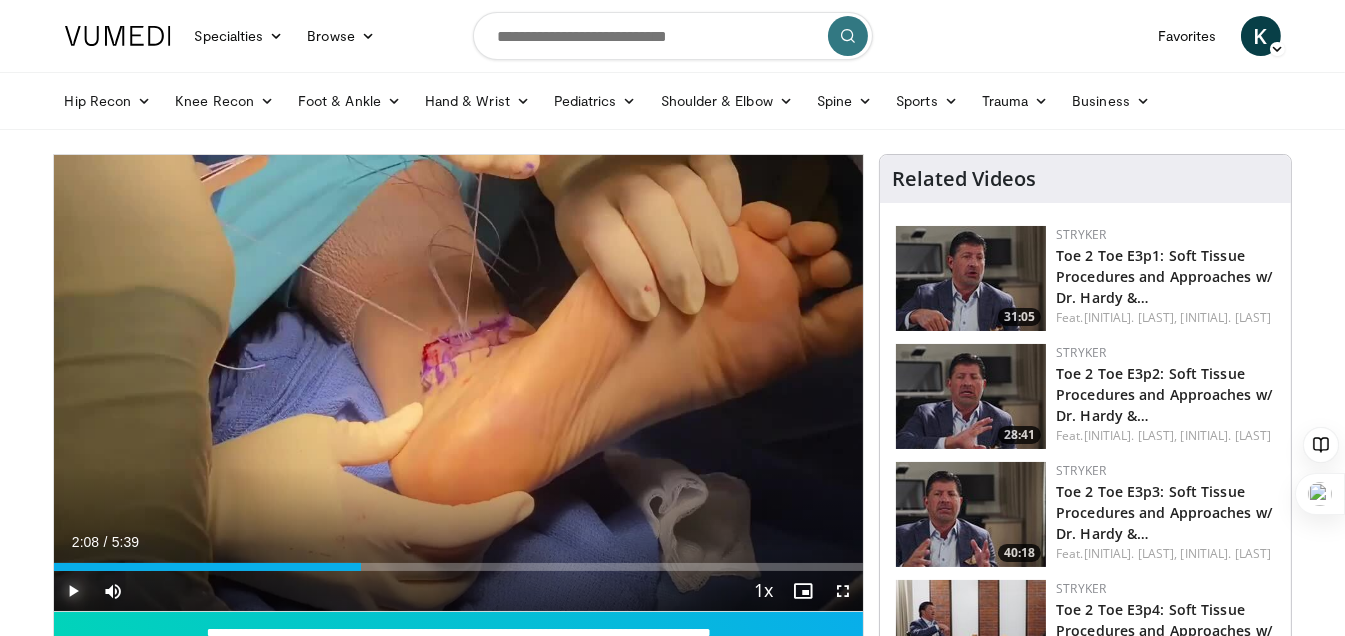 type 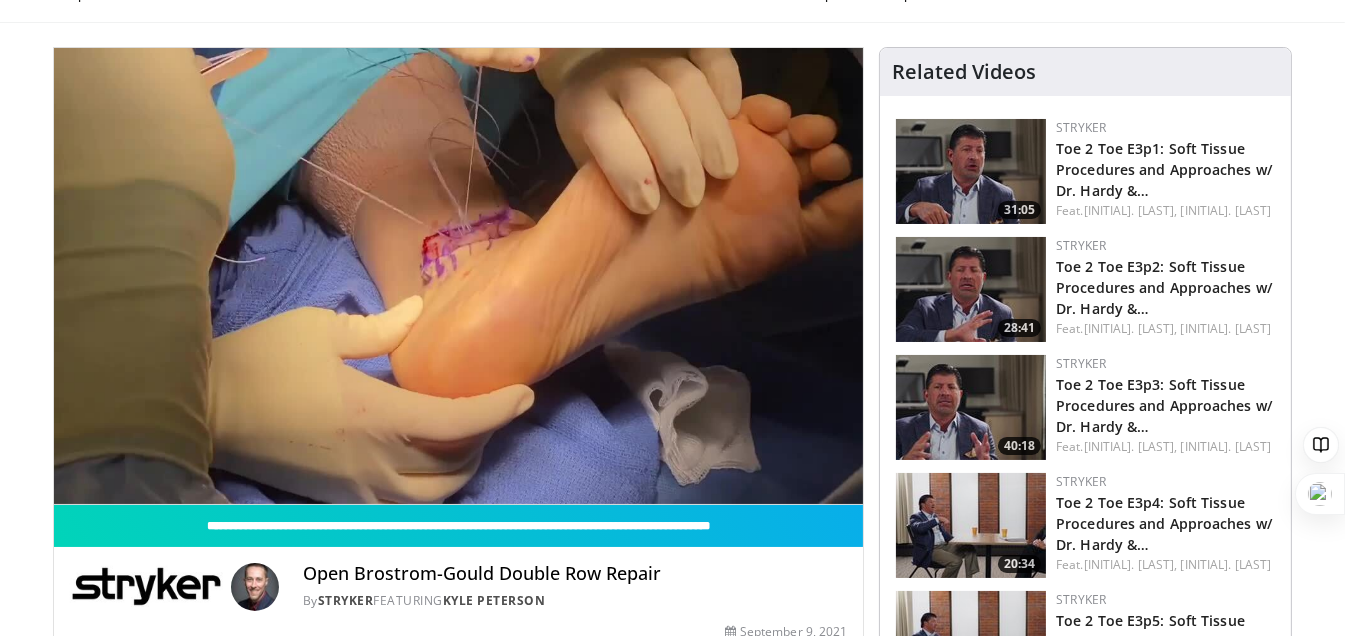 scroll, scrollTop: 114, scrollLeft: 0, axis: vertical 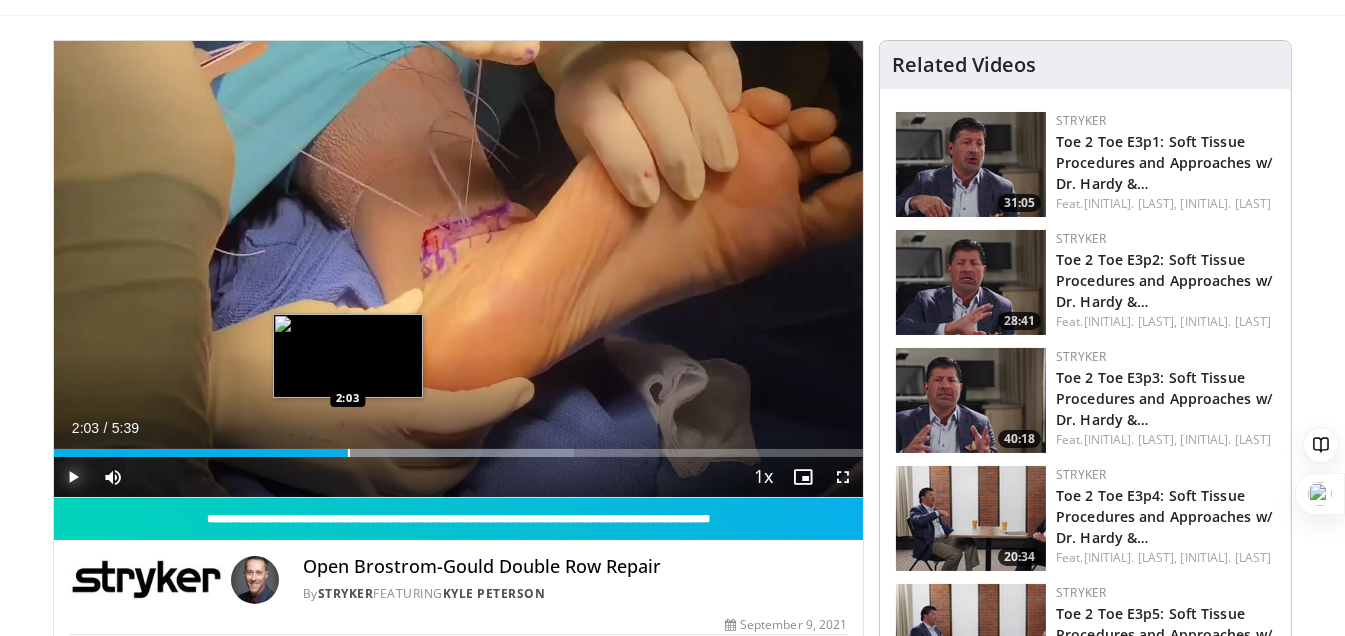 click at bounding box center (349, 453) 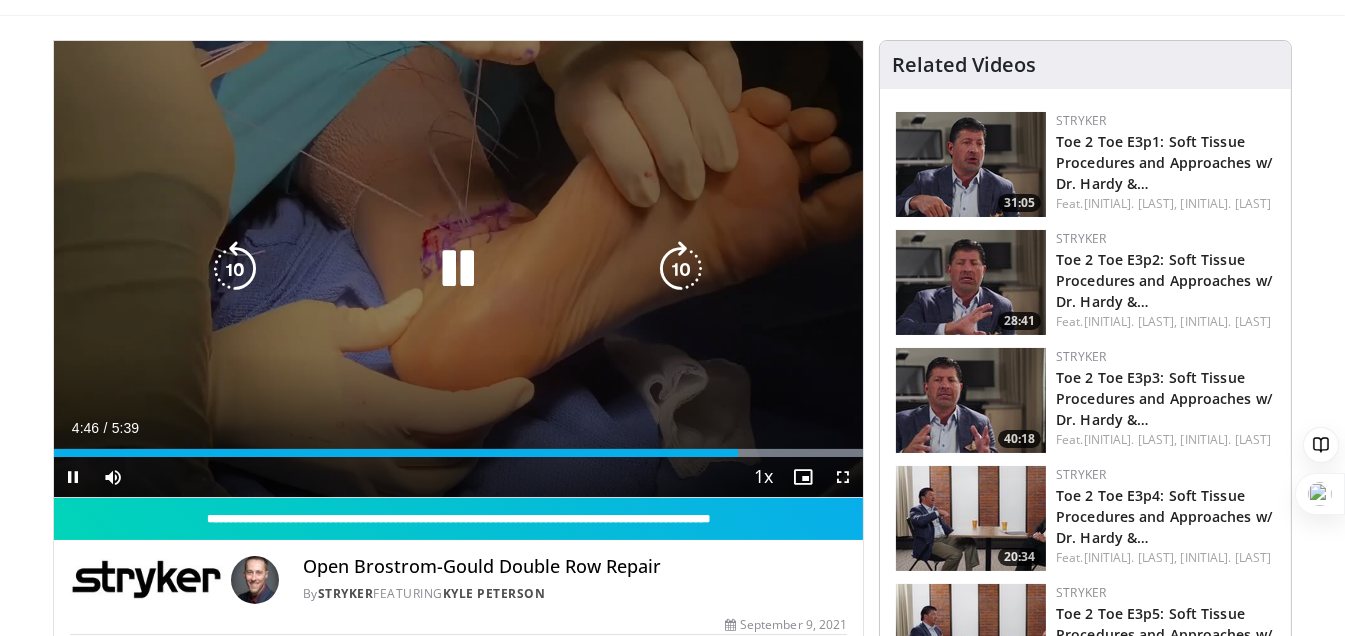 click at bounding box center [458, 269] 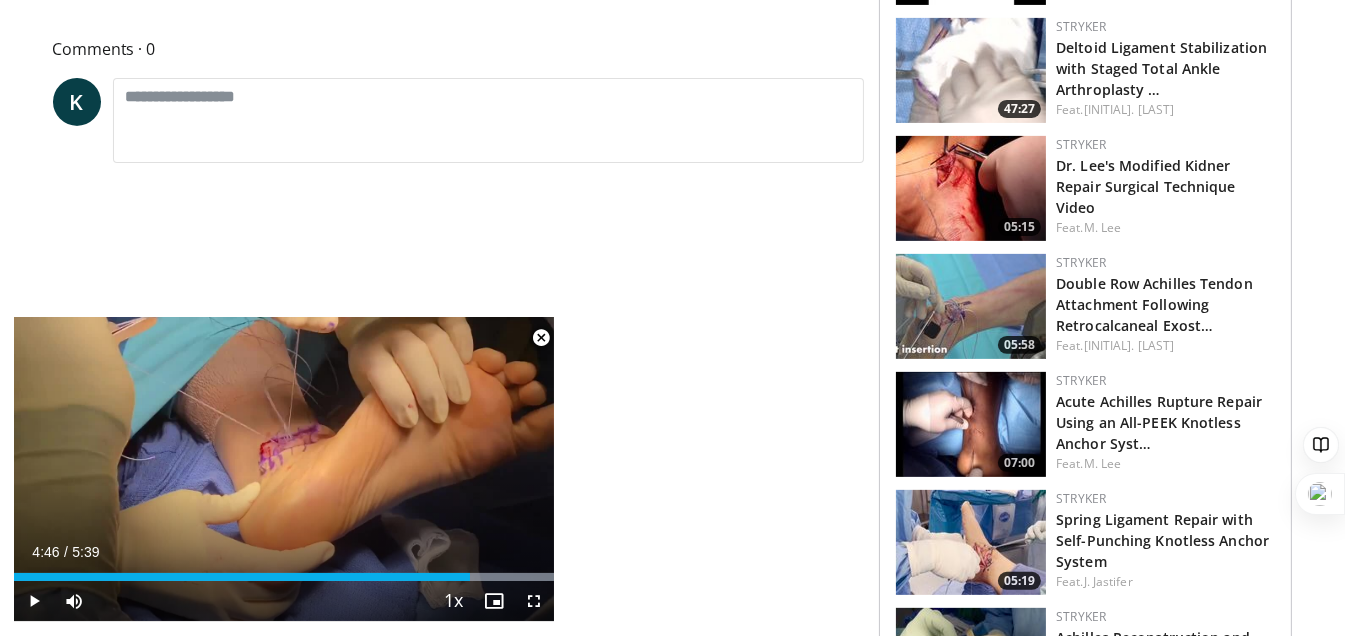 scroll, scrollTop: 923, scrollLeft: 0, axis: vertical 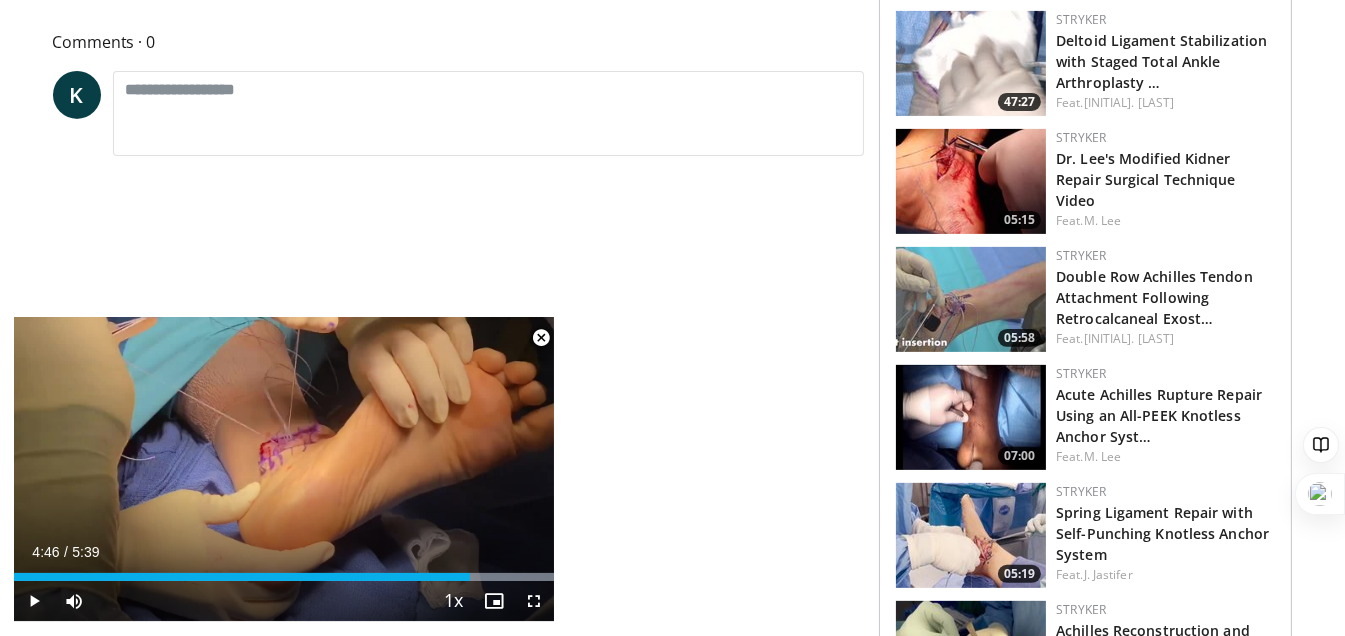 type 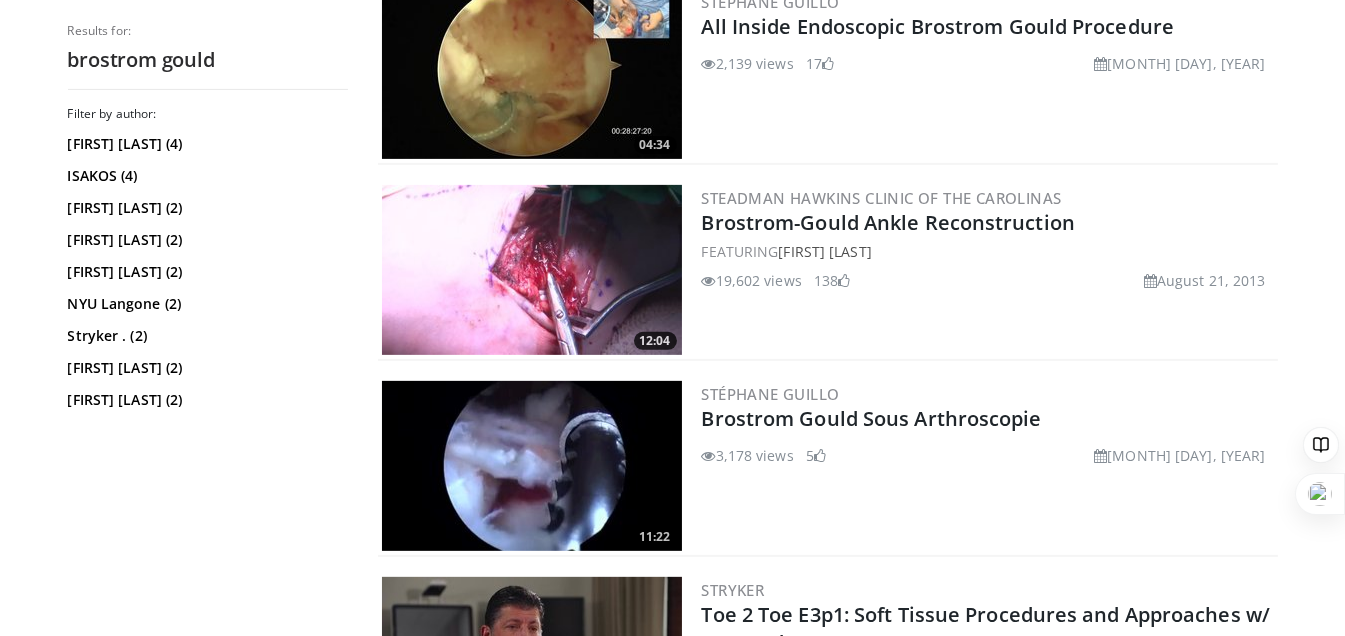 scroll, scrollTop: 1034, scrollLeft: 0, axis: vertical 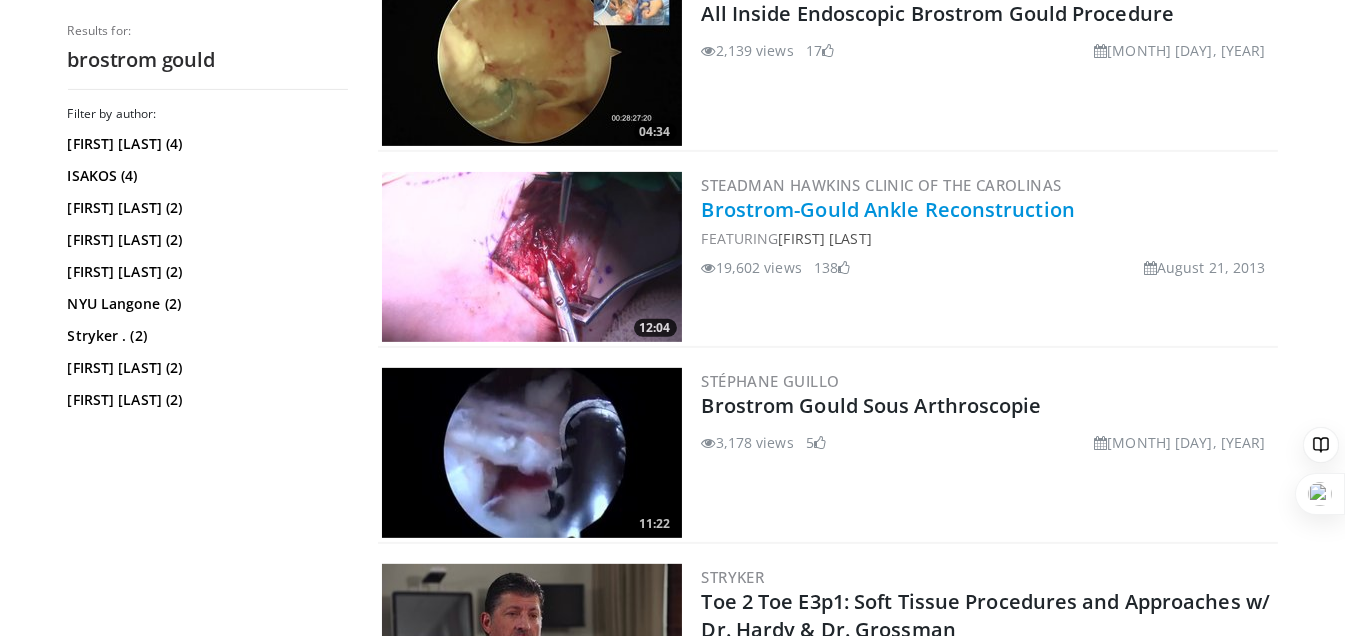 click on "Brostrom-Gould Ankle Reconstruction" at bounding box center [889, 209] 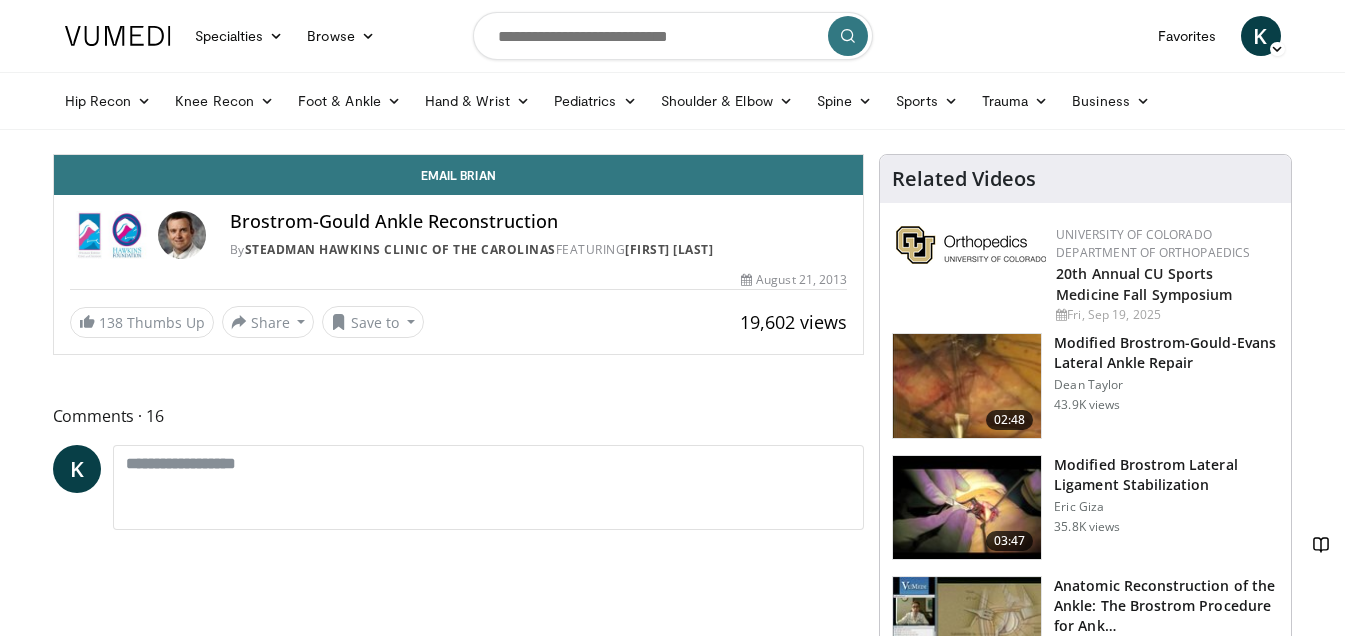 scroll, scrollTop: 0, scrollLeft: 0, axis: both 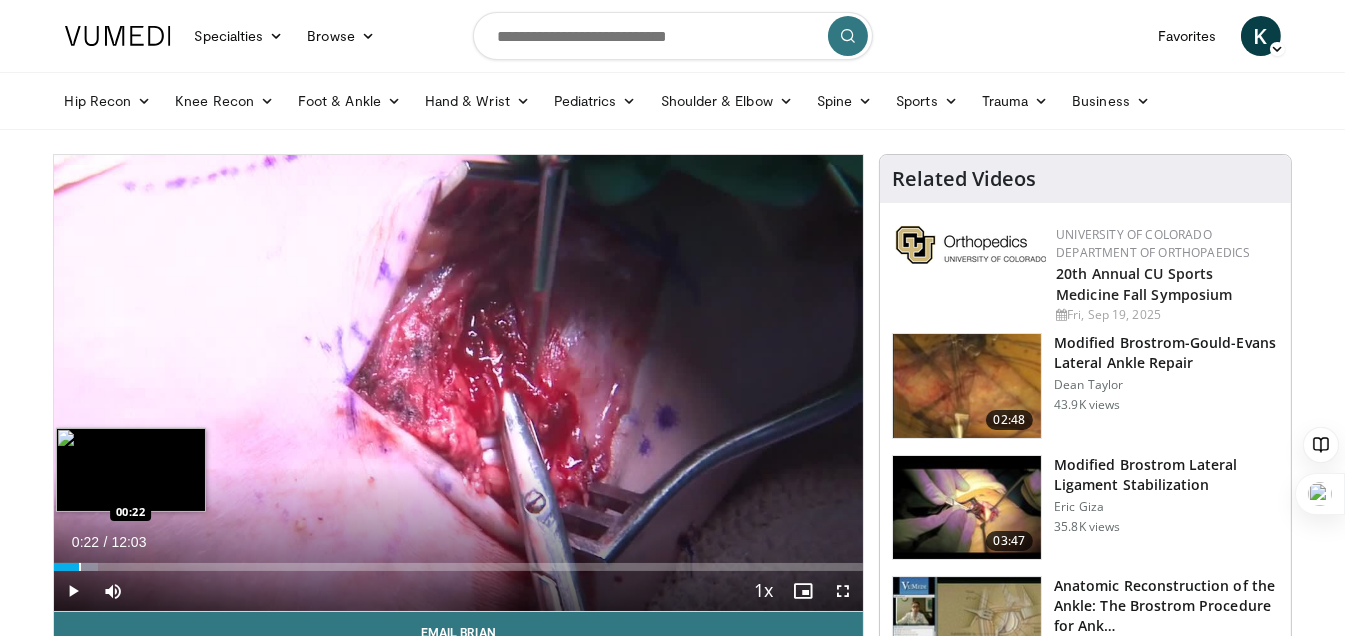 click at bounding box center [80, 567] 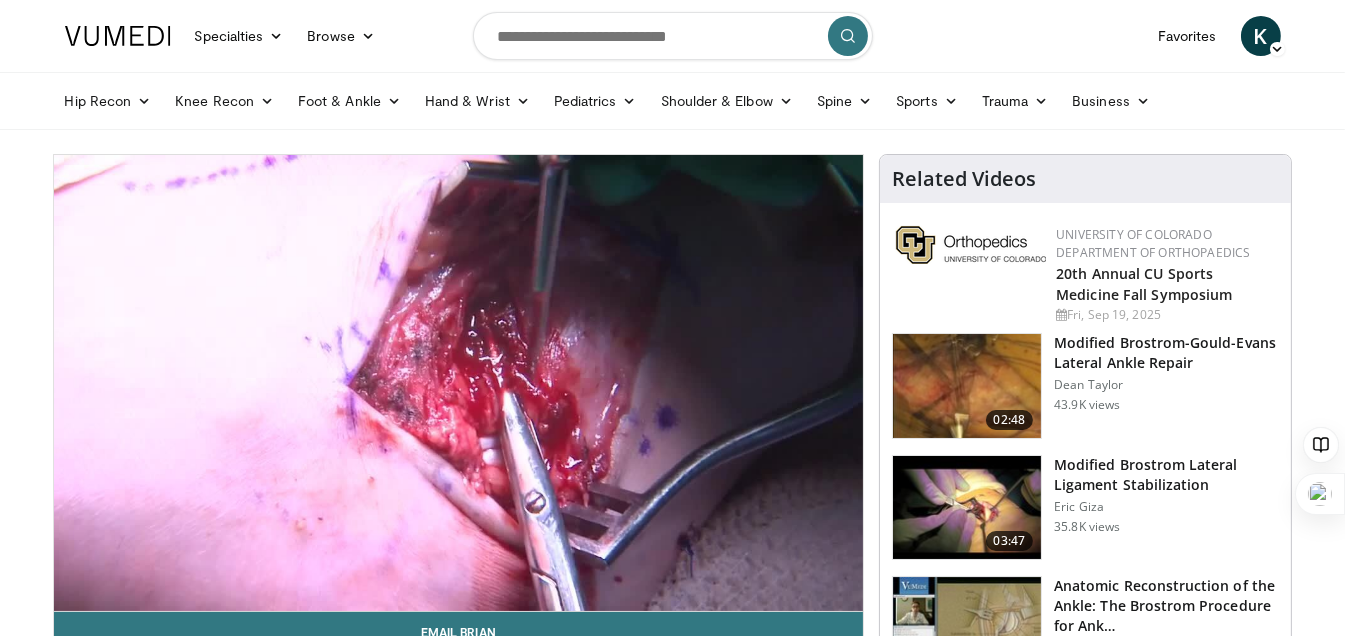 click on "**********" at bounding box center [459, 383] 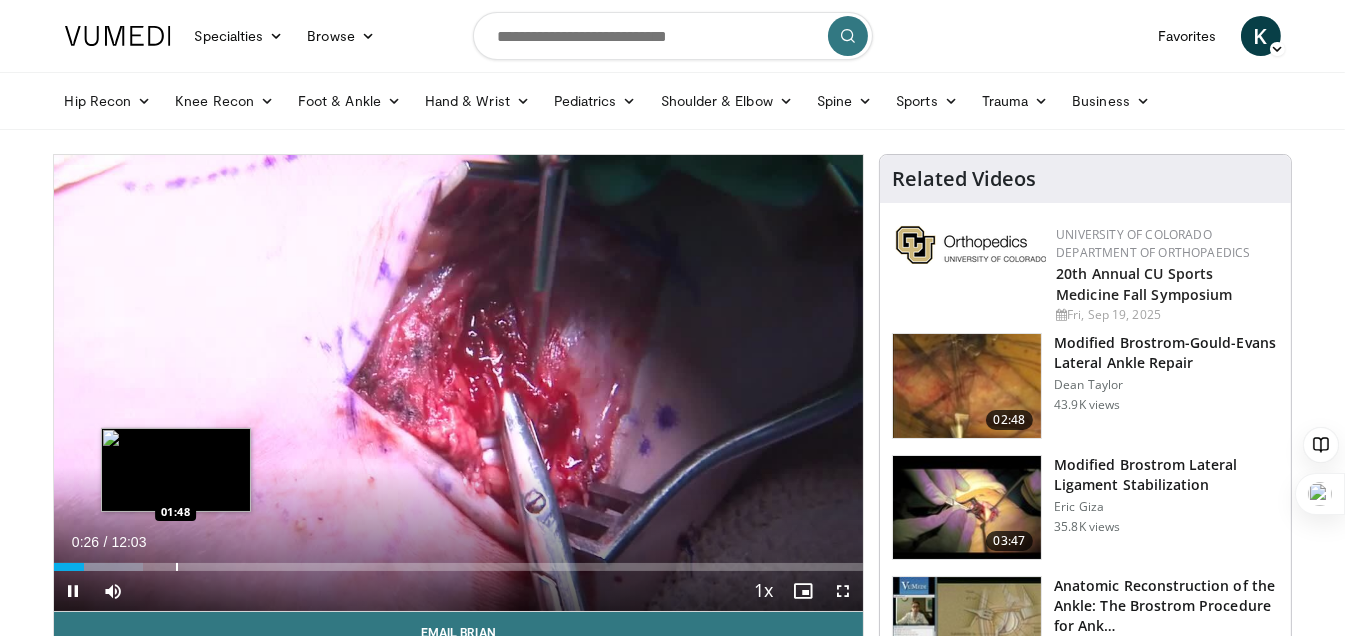 click on "Loaded :  11.07% 00:26 01:48" at bounding box center (459, 561) 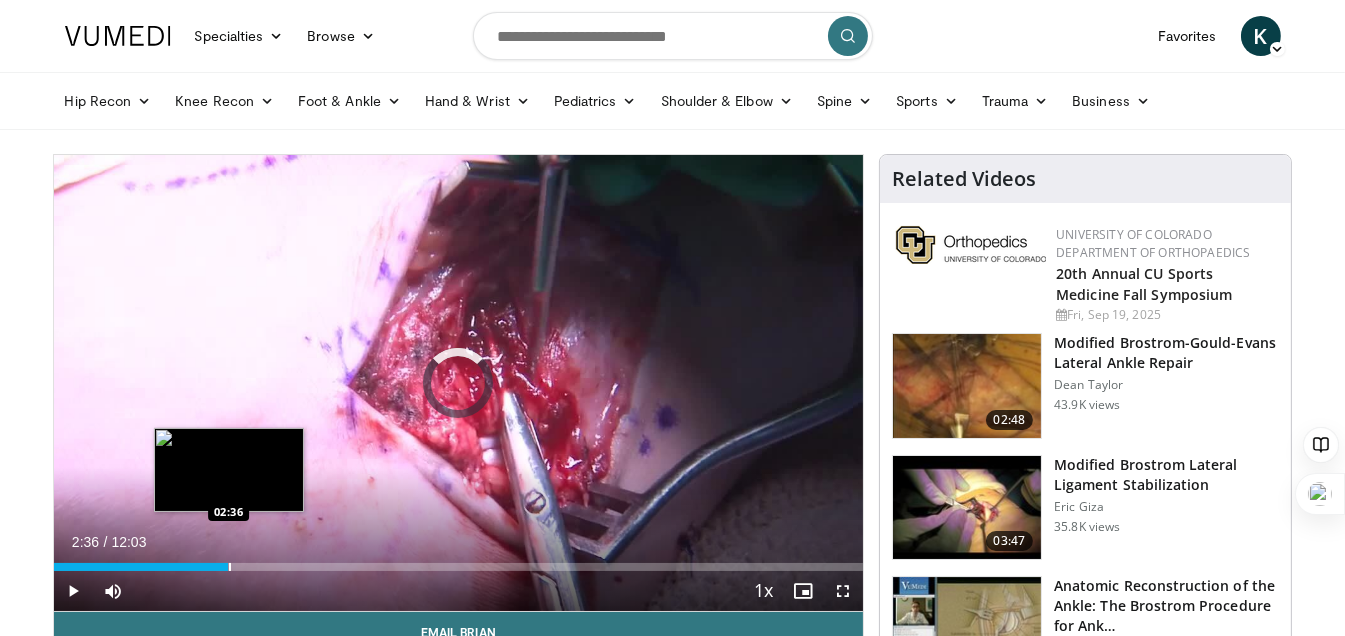 click at bounding box center [230, 567] 